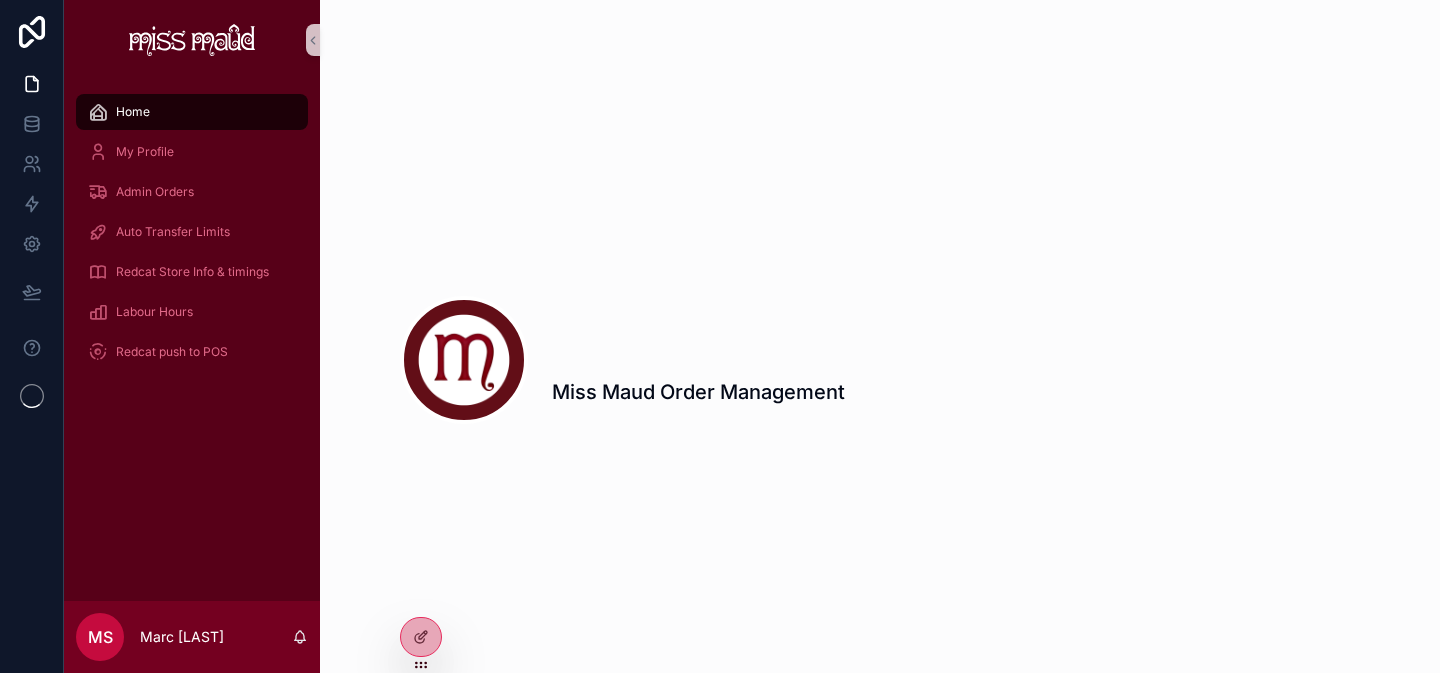 scroll, scrollTop: 0, scrollLeft: 0, axis: both 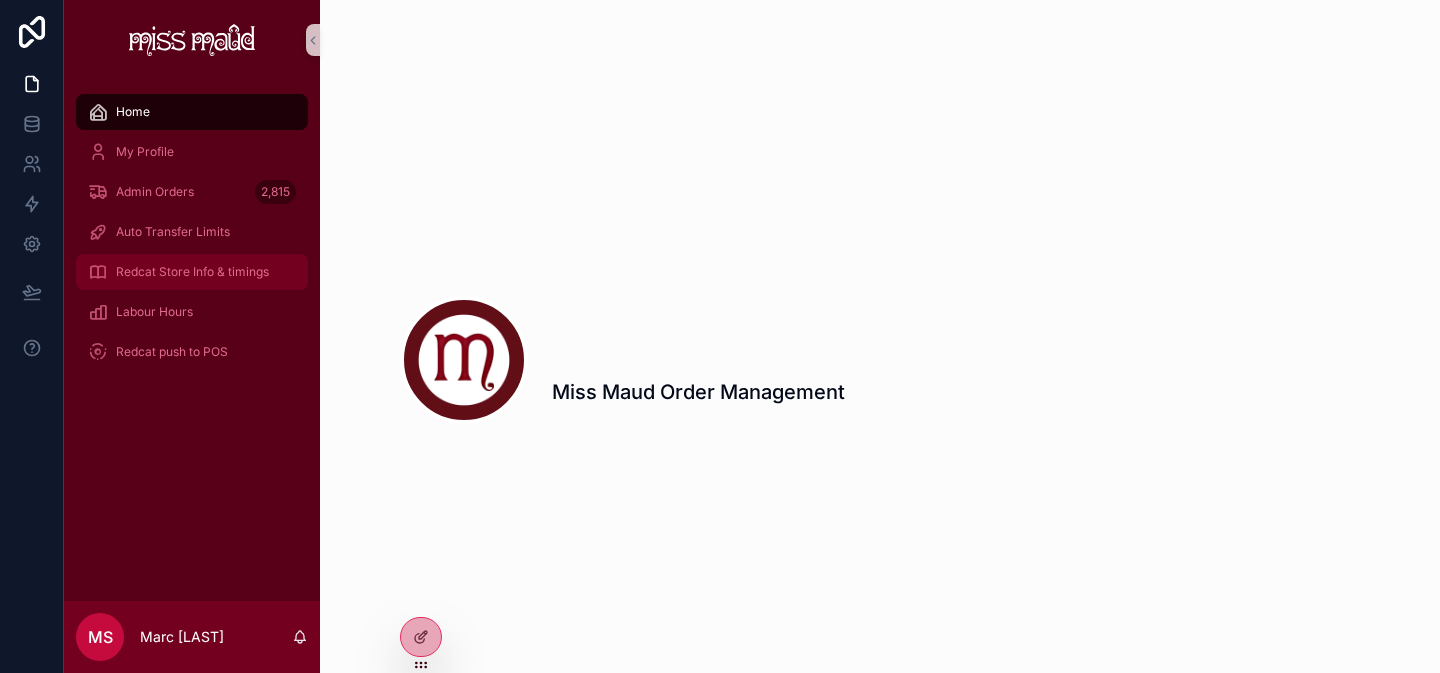 click on "Redcat Store Info & timings" at bounding box center [192, 272] 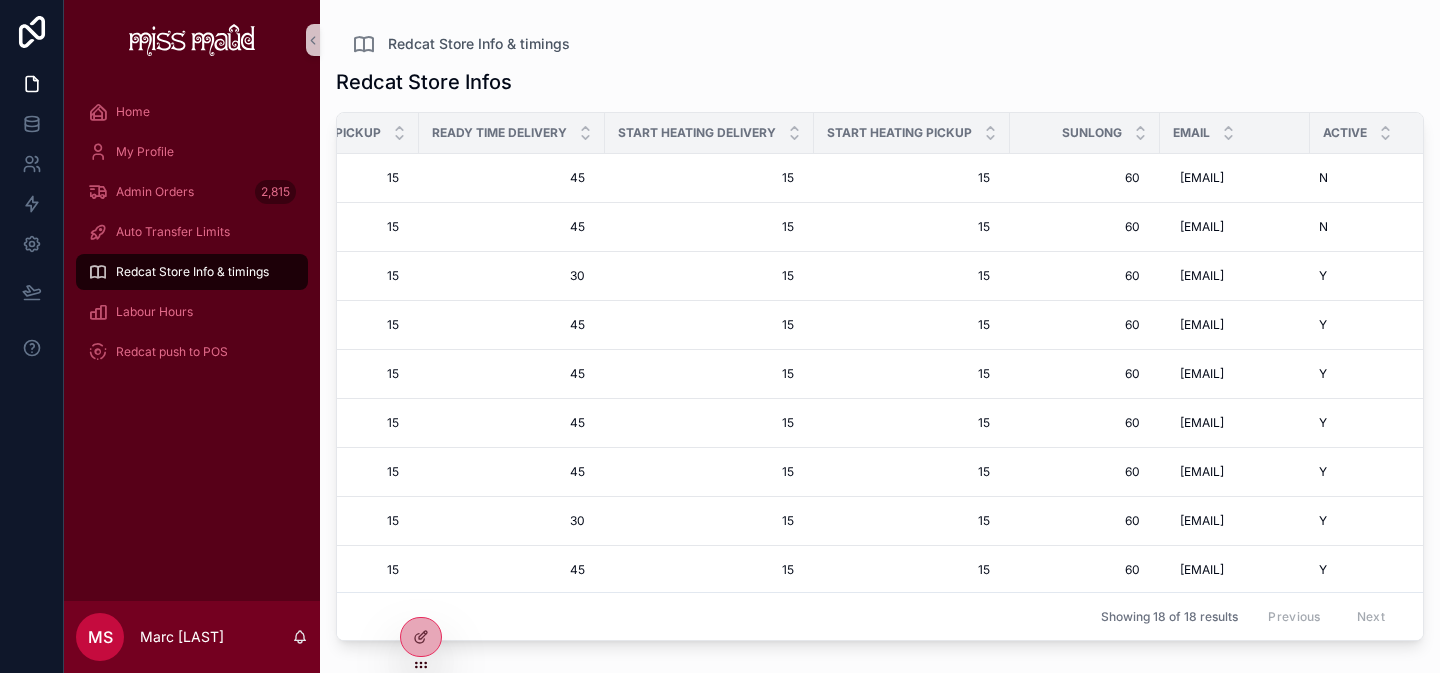 scroll, scrollTop: 0, scrollLeft: 594, axis: horizontal 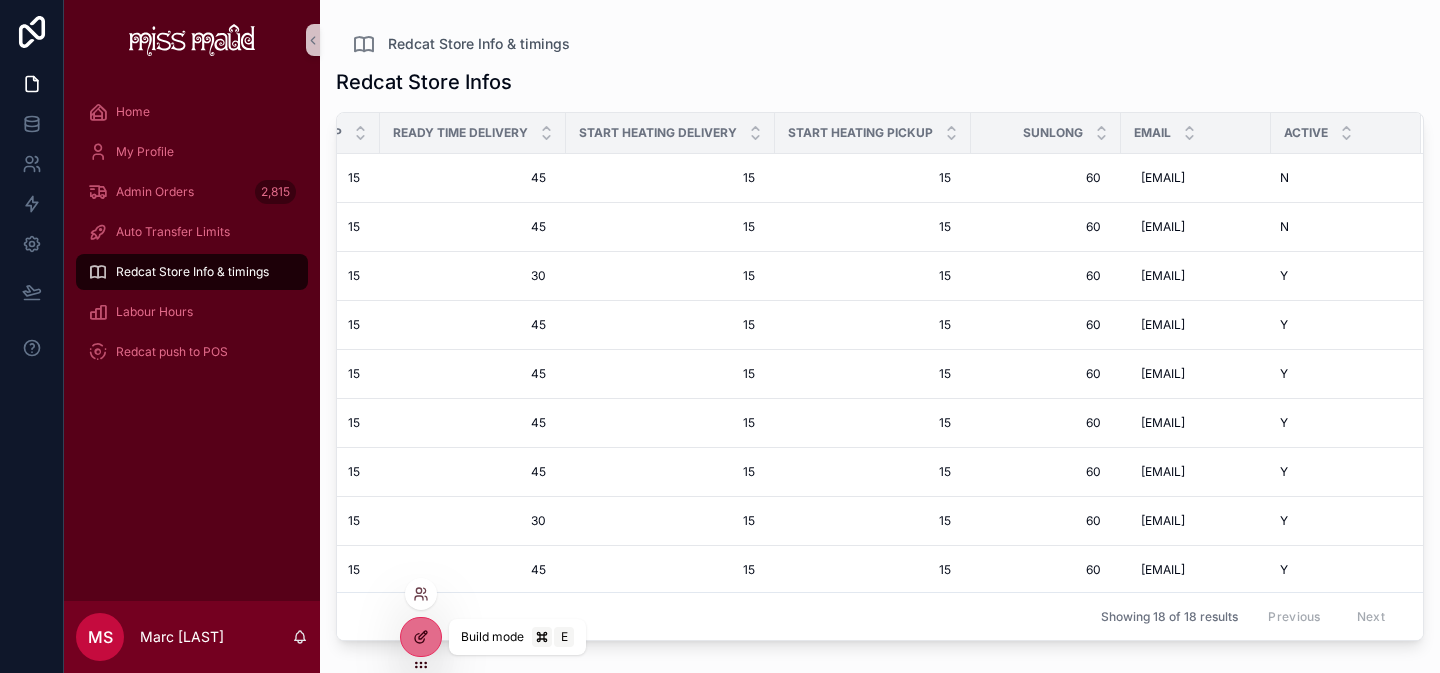 click at bounding box center (421, 637) 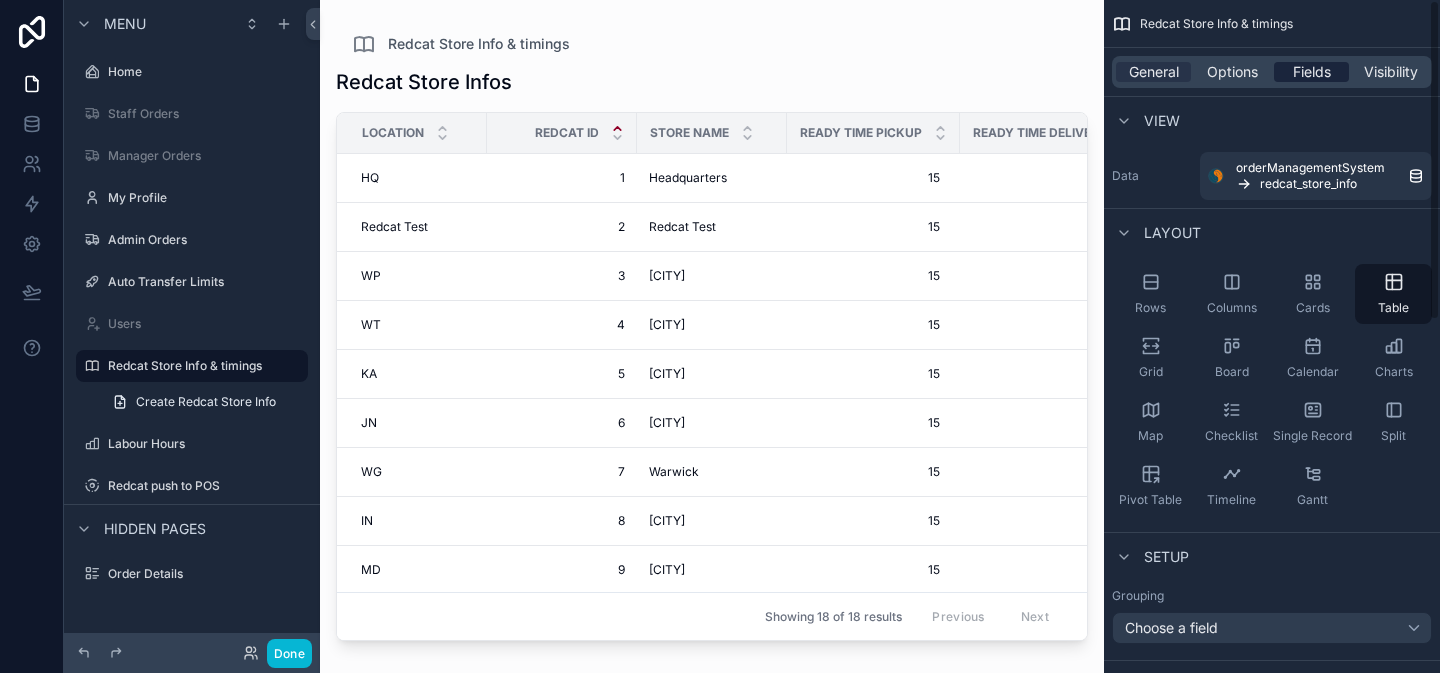 click on "General Options Fields Visibility" at bounding box center (1272, 72) 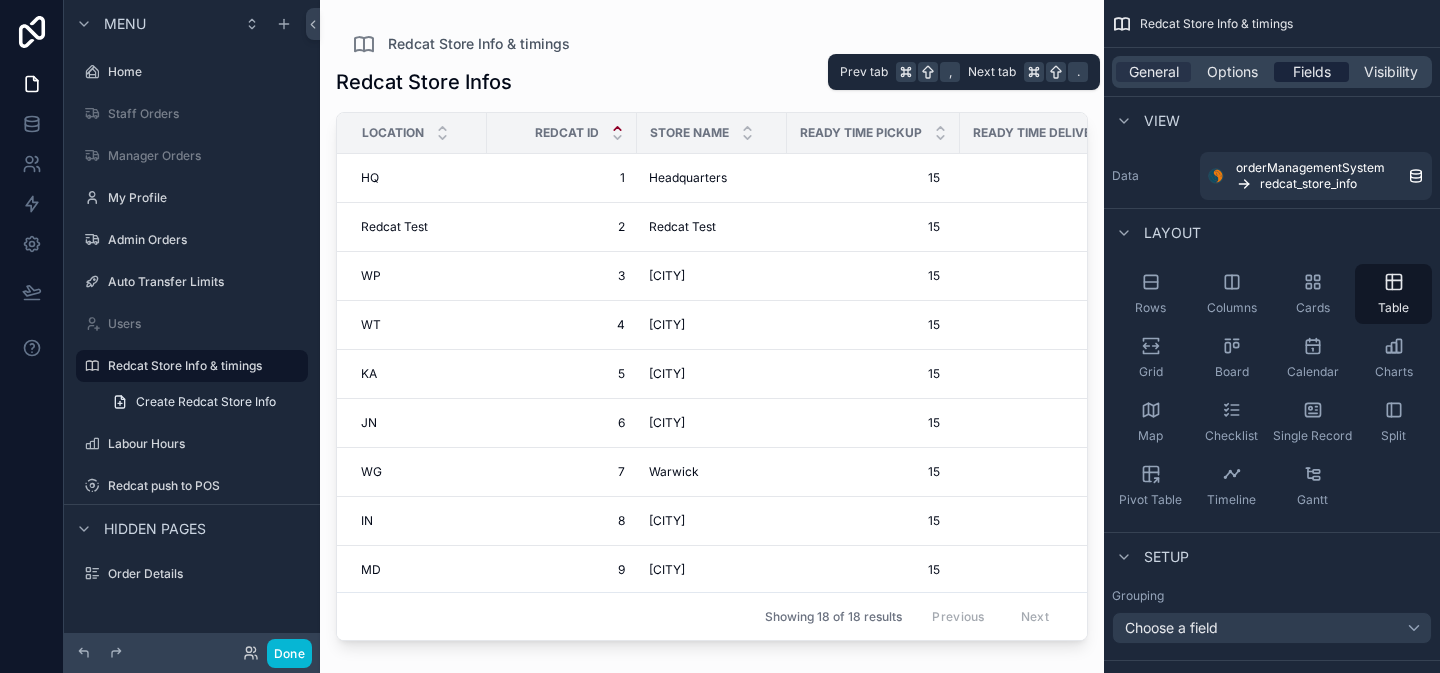click on "Fields" at bounding box center [1312, 72] 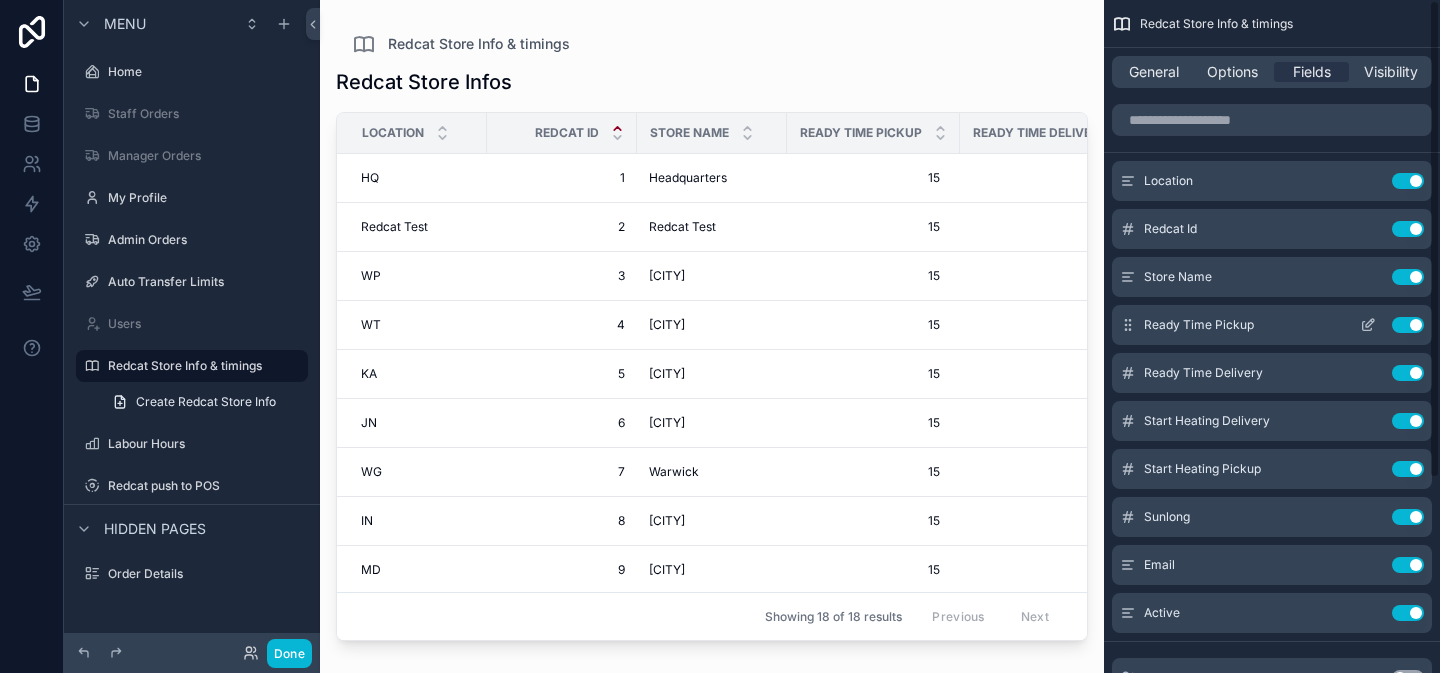 scroll, scrollTop: 273, scrollLeft: 0, axis: vertical 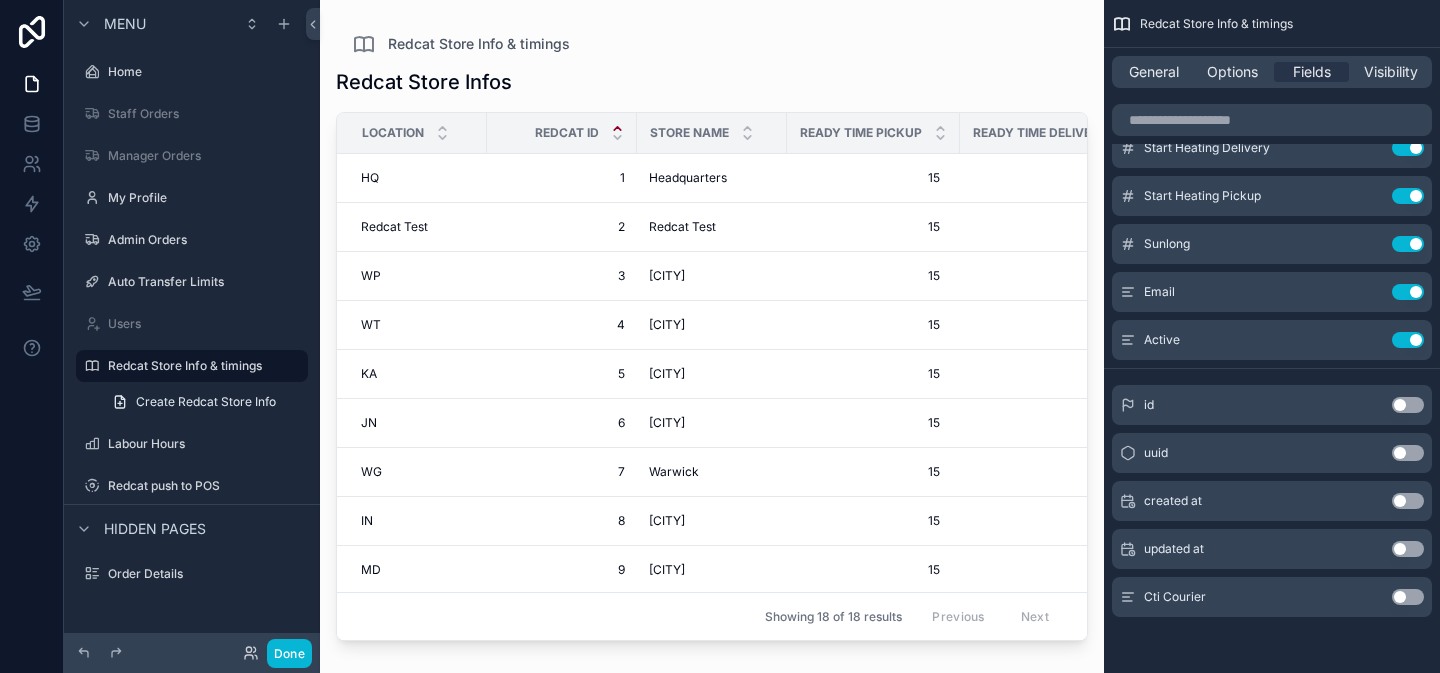 click on "Use setting" at bounding box center (1408, 597) 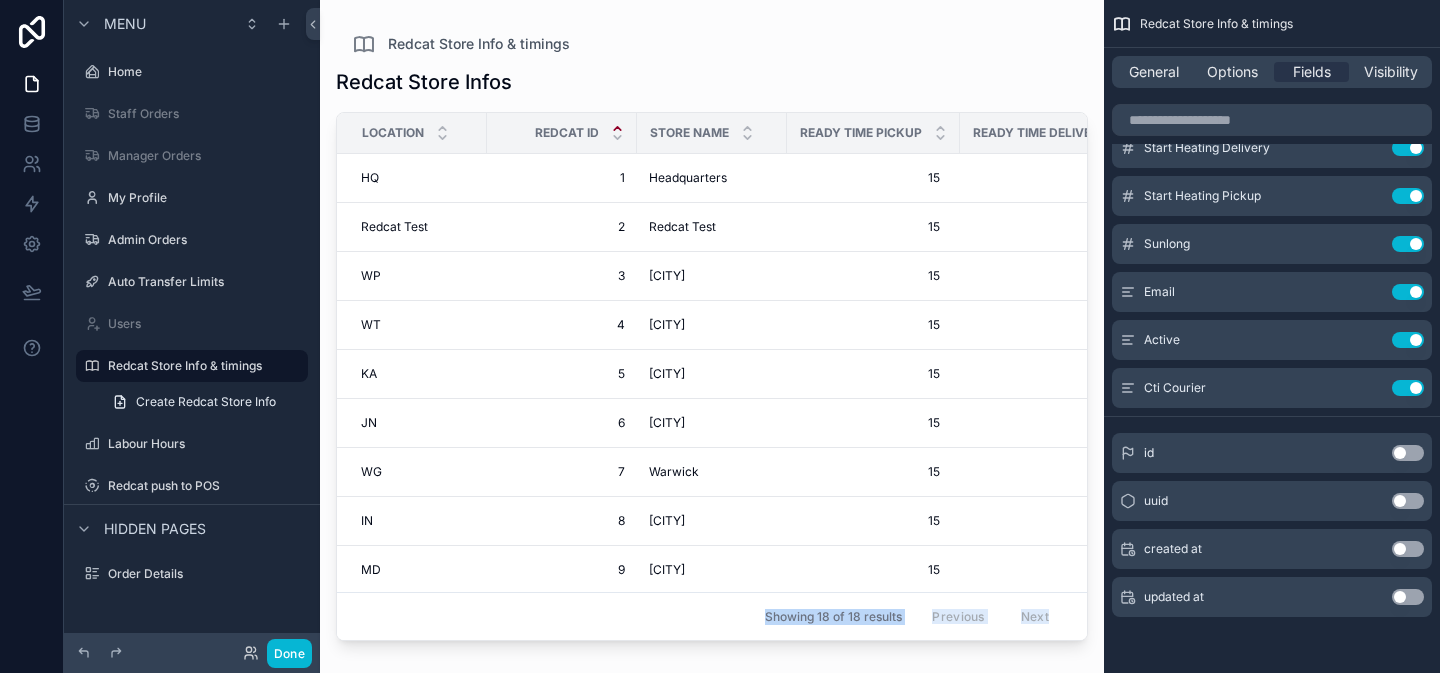 drag, startPoint x: 590, startPoint y: 634, endPoint x: 735, endPoint y: 631, distance: 145.03104 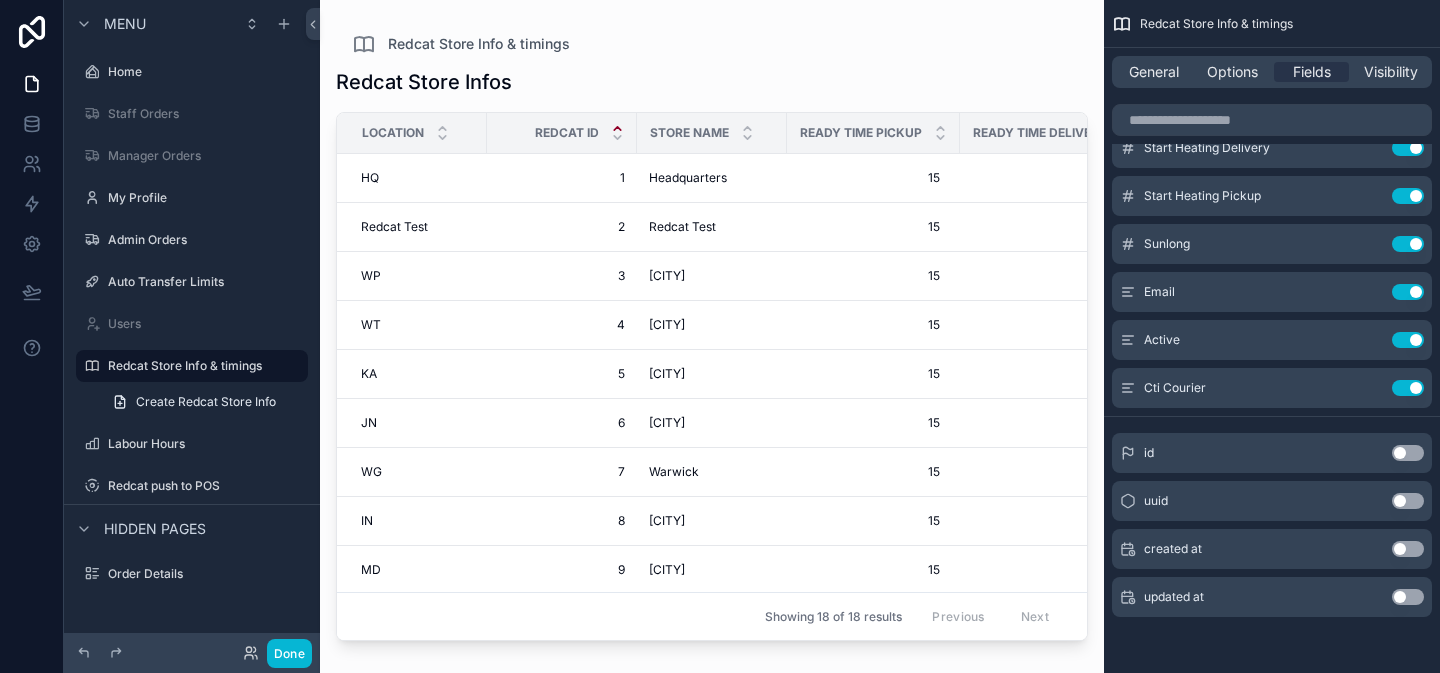 drag, startPoint x: 625, startPoint y: 633, endPoint x: 1009, endPoint y: 639, distance: 384.04688 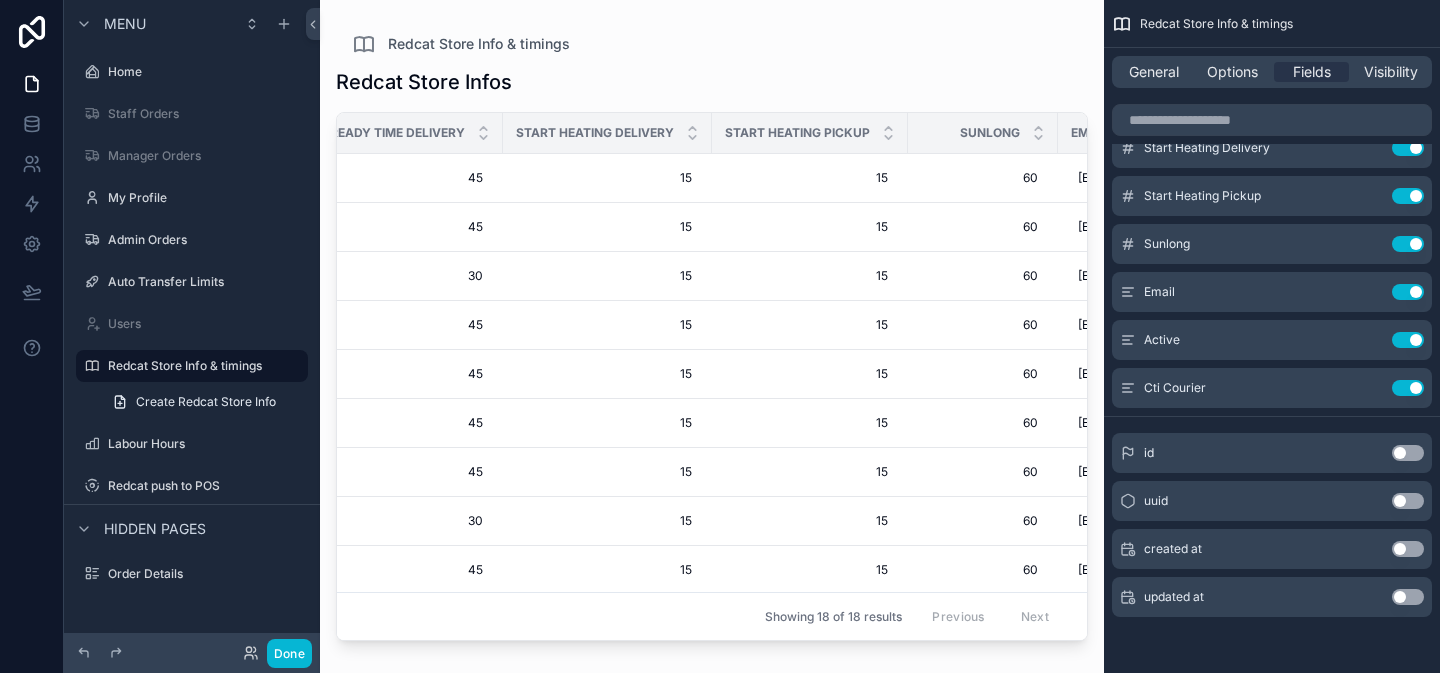 scroll, scrollTop: 0, scrollLeft: 1080, axis: horizontal 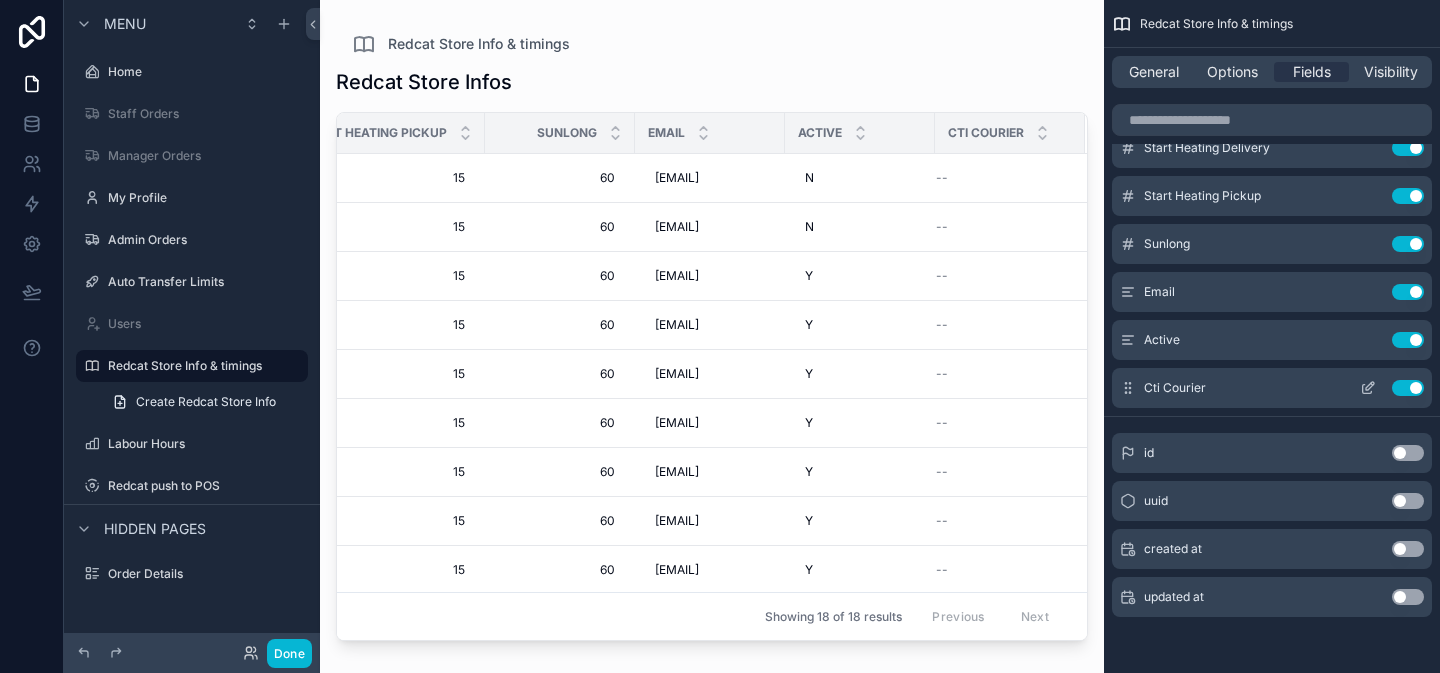 click at bounding box center (1368, 388) 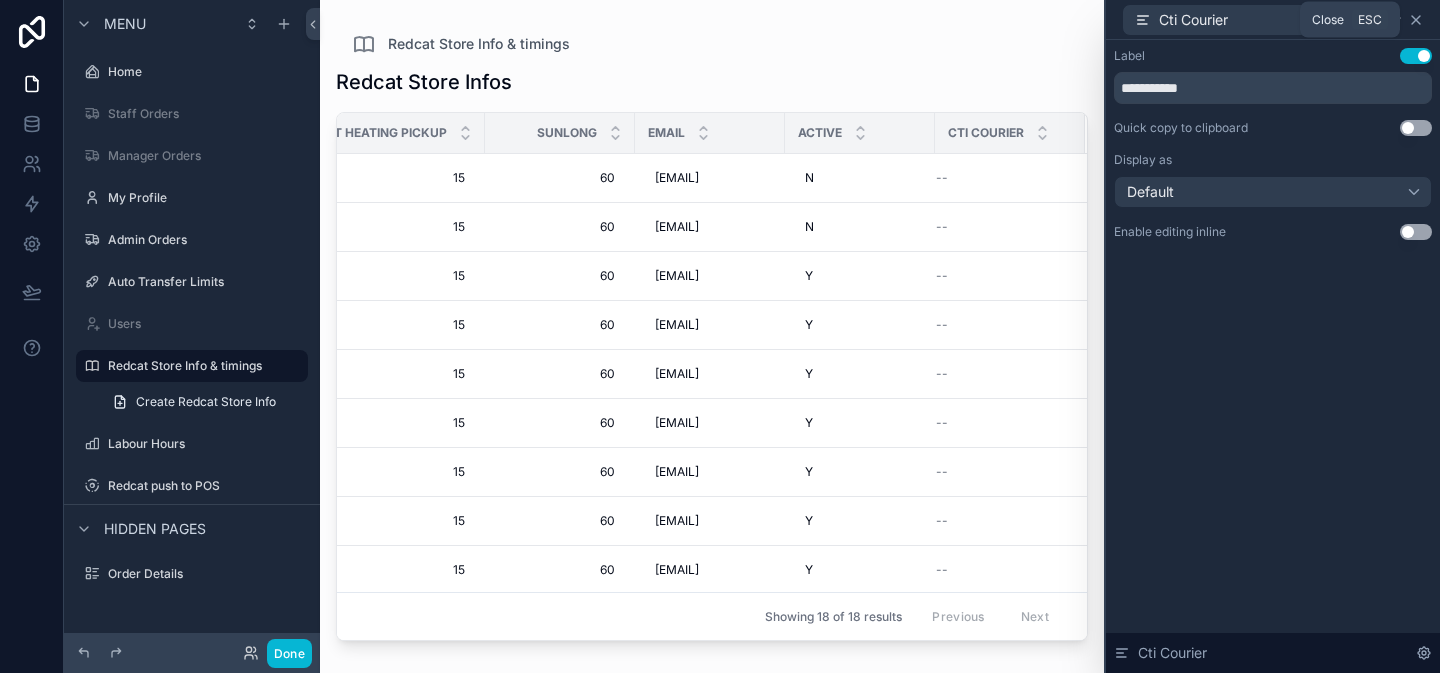 click 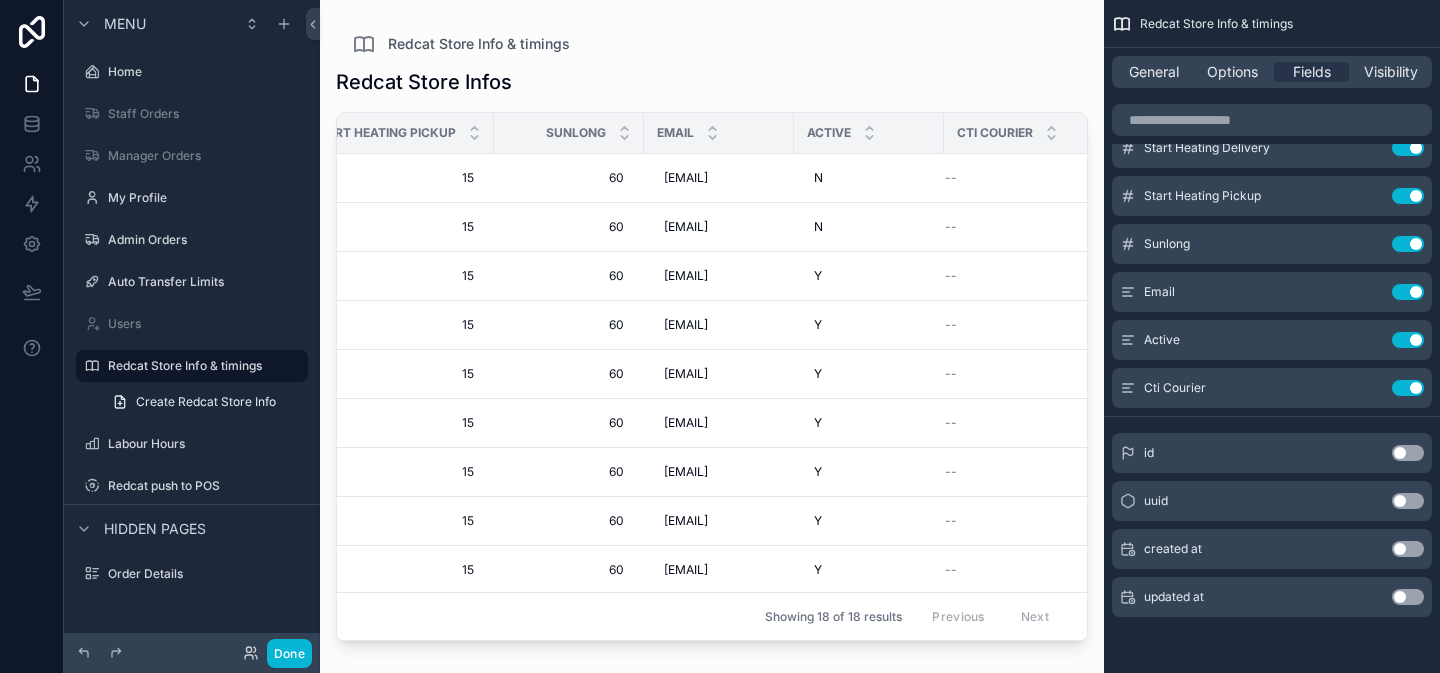 scroll, scrollTop: 0, scrollLeft: 1048, axis: horizontal 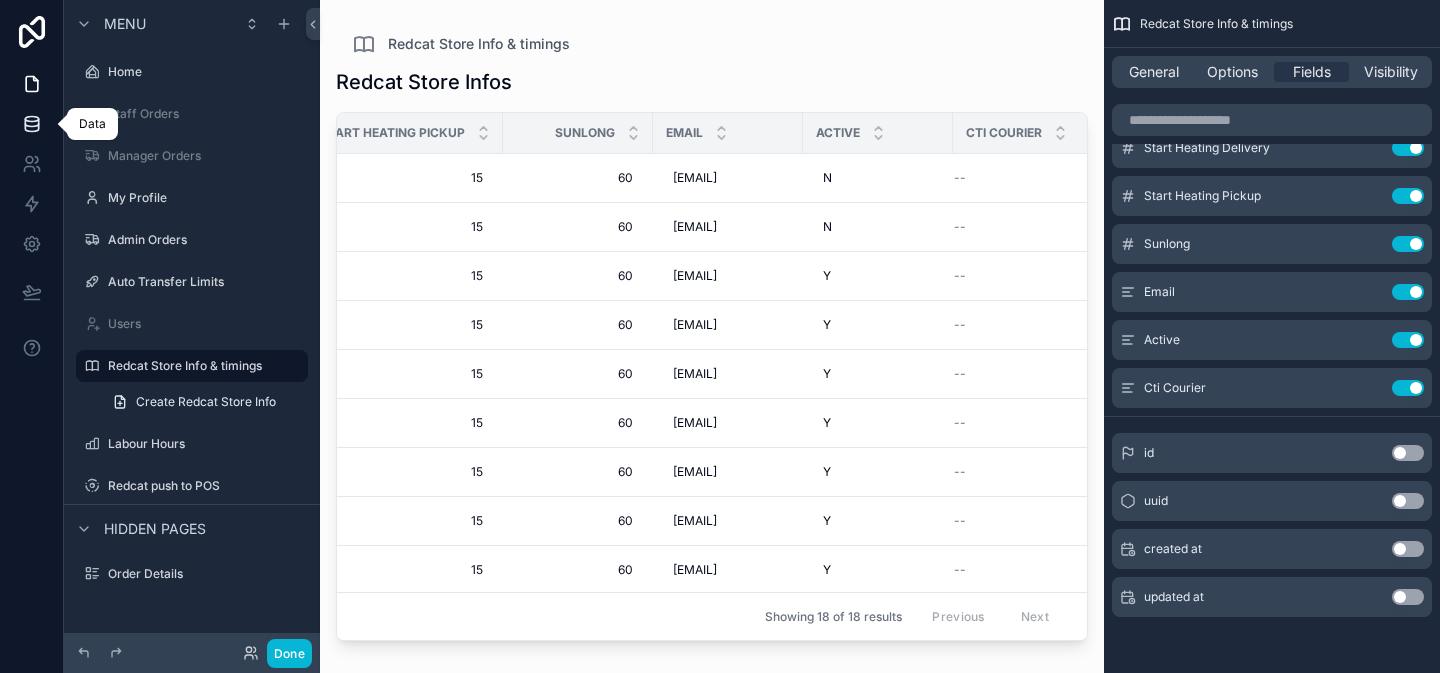 click 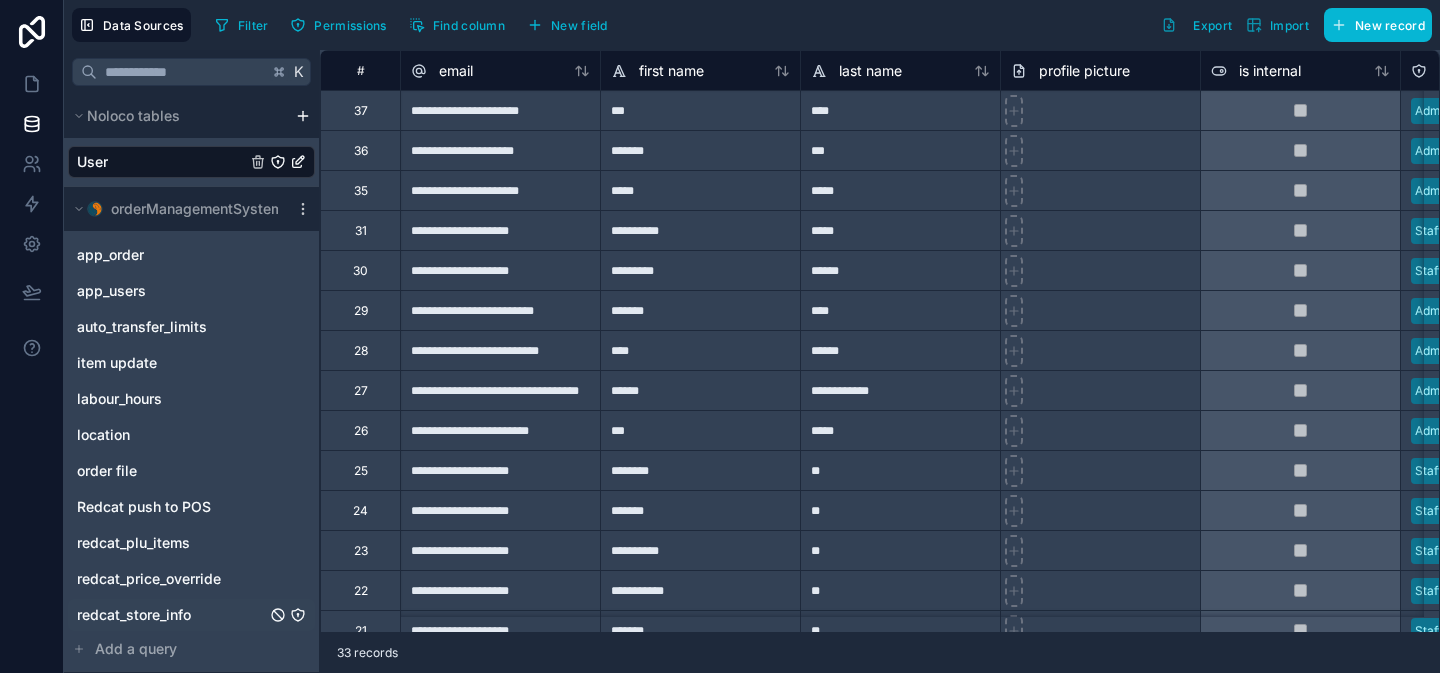 click on "redcat_store_info" at bounding box center (191, 615) 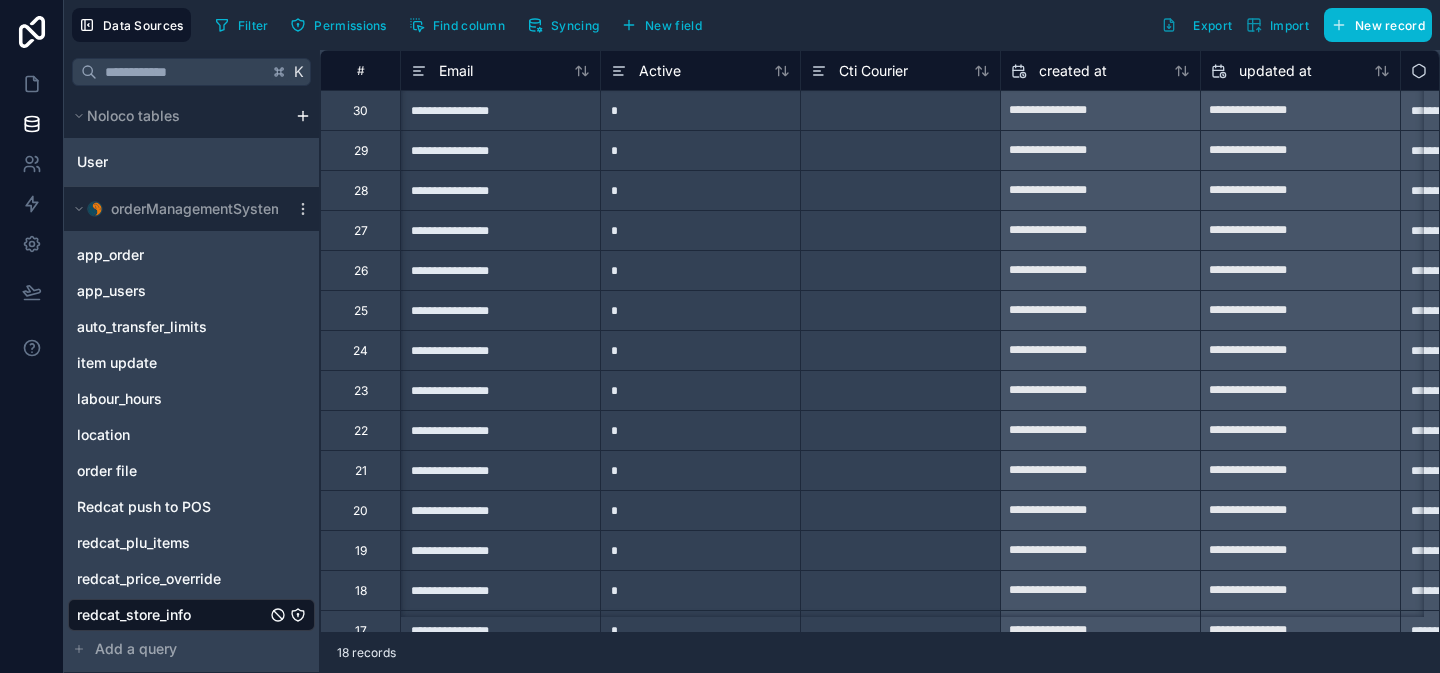 scroll, scrollTop: 0, scrollLeft: 1776, axis: horizontal 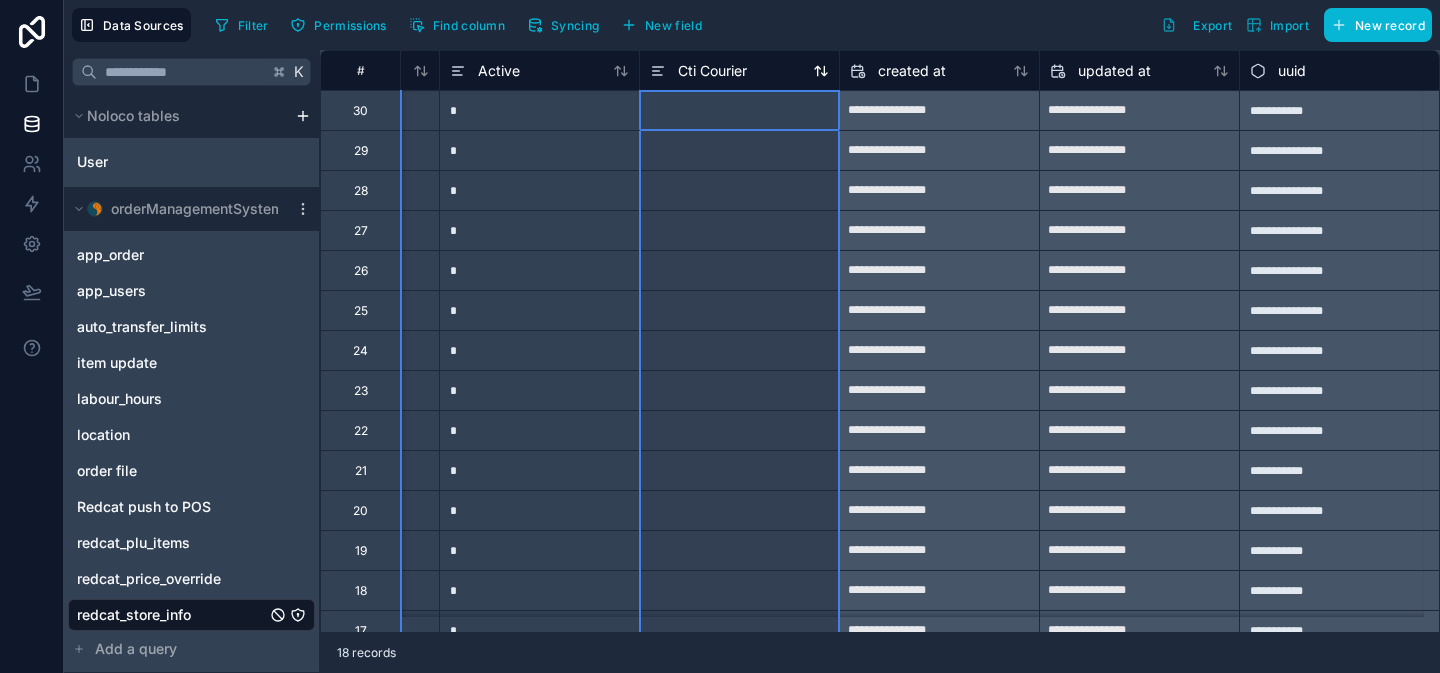 click on "Cti Courier" at bounding box center (739, 71) 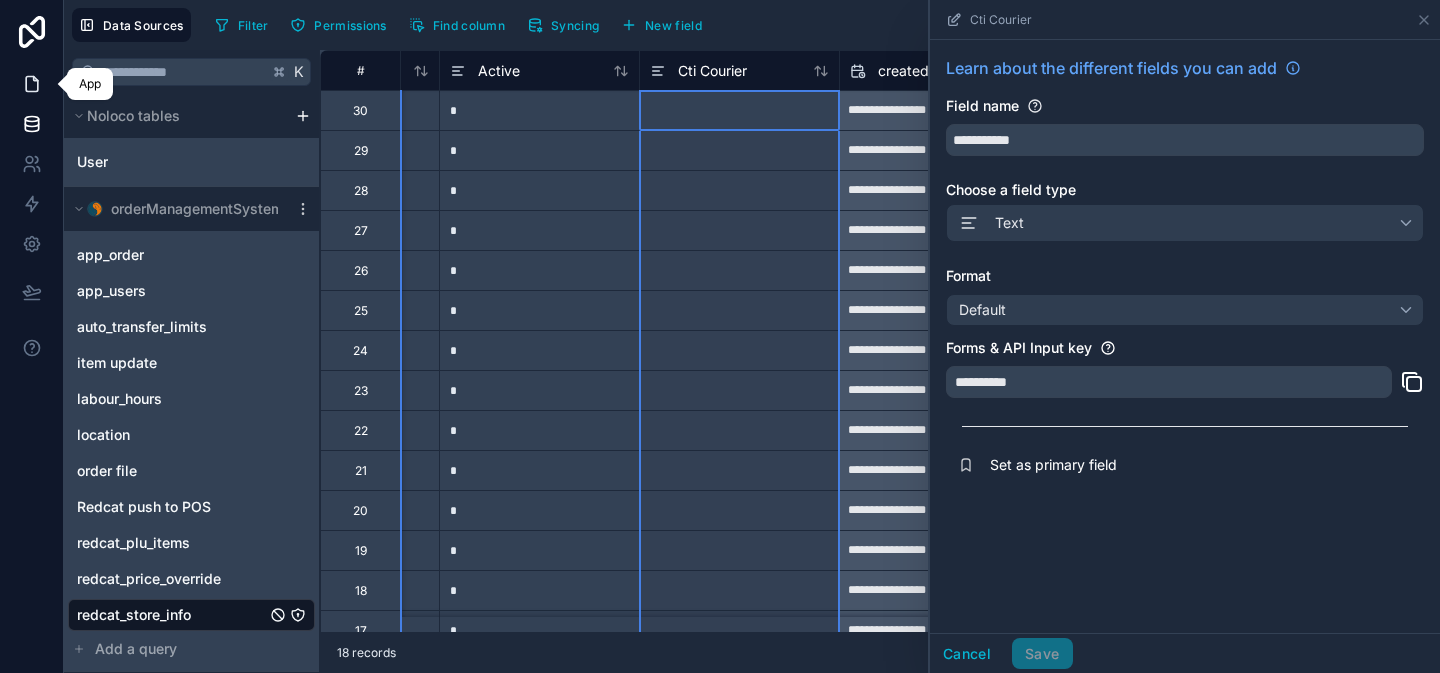click 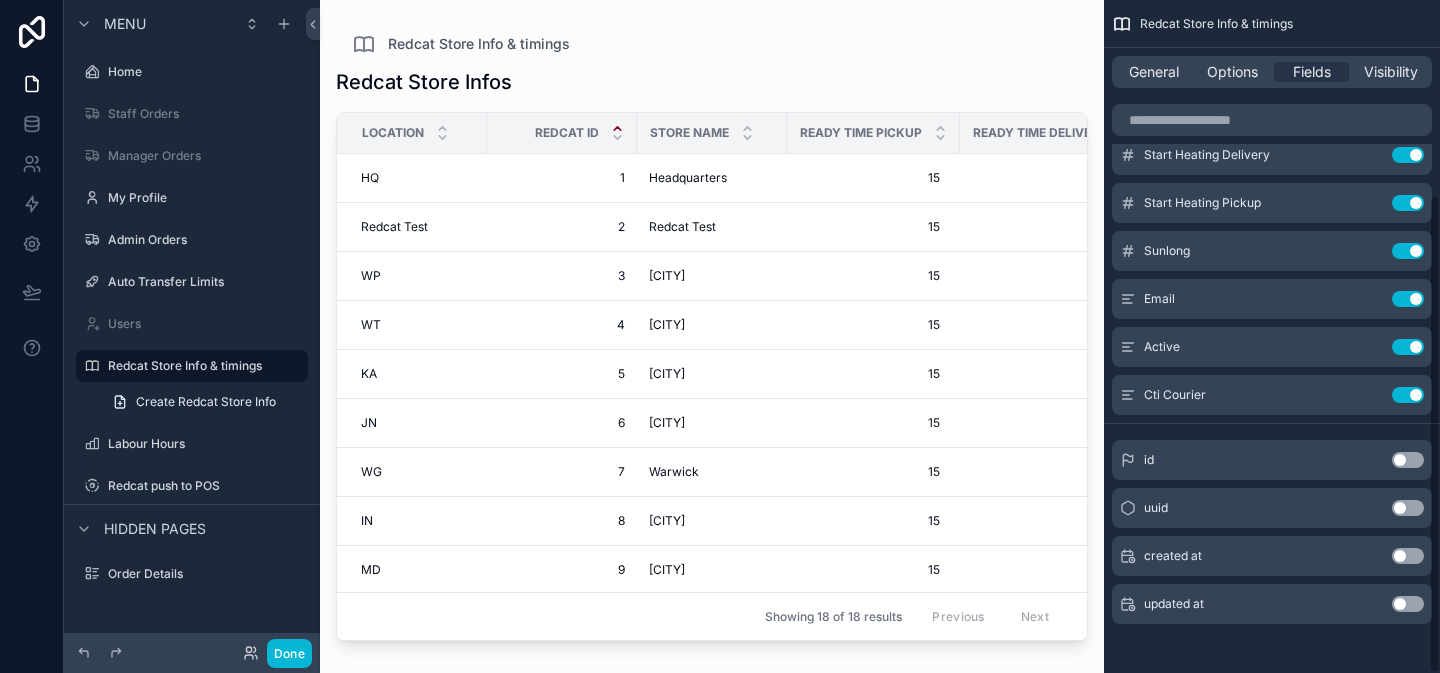 scroll, scrollTop: 273, scrollLeft: 0, axis: vertical 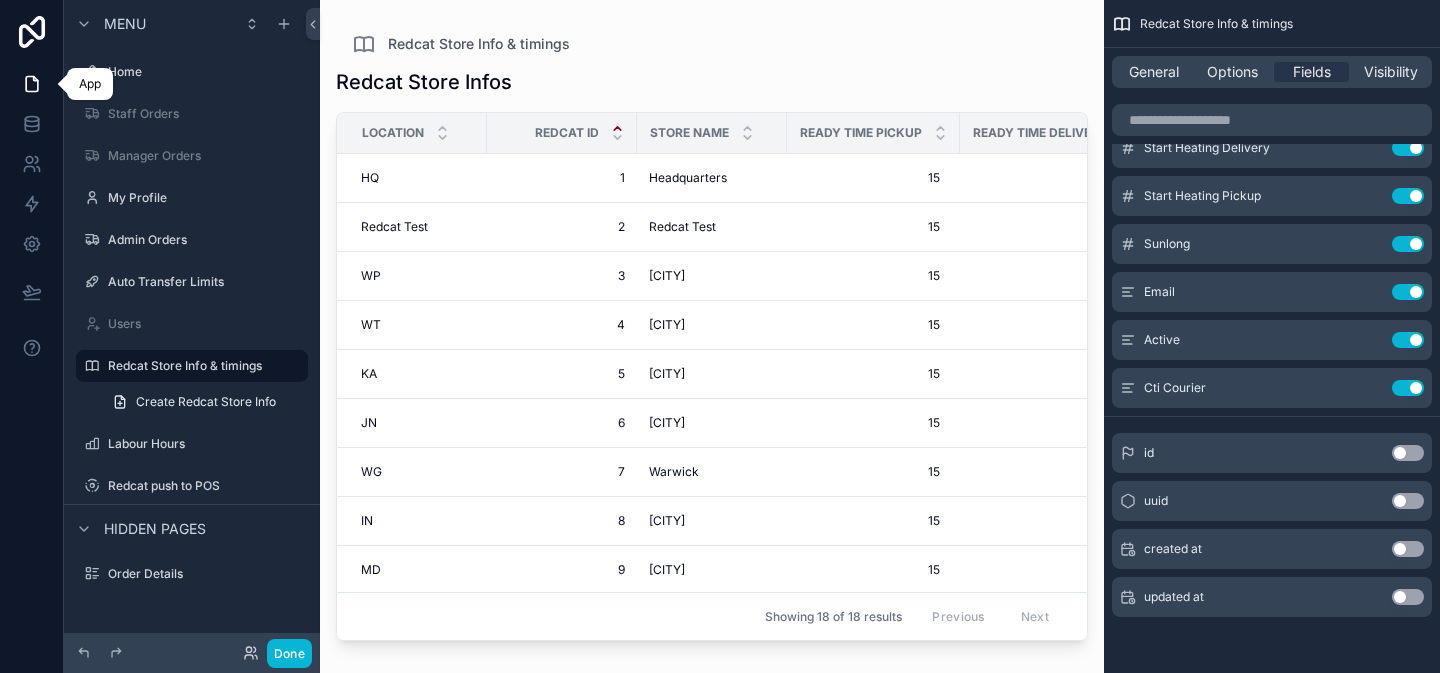click 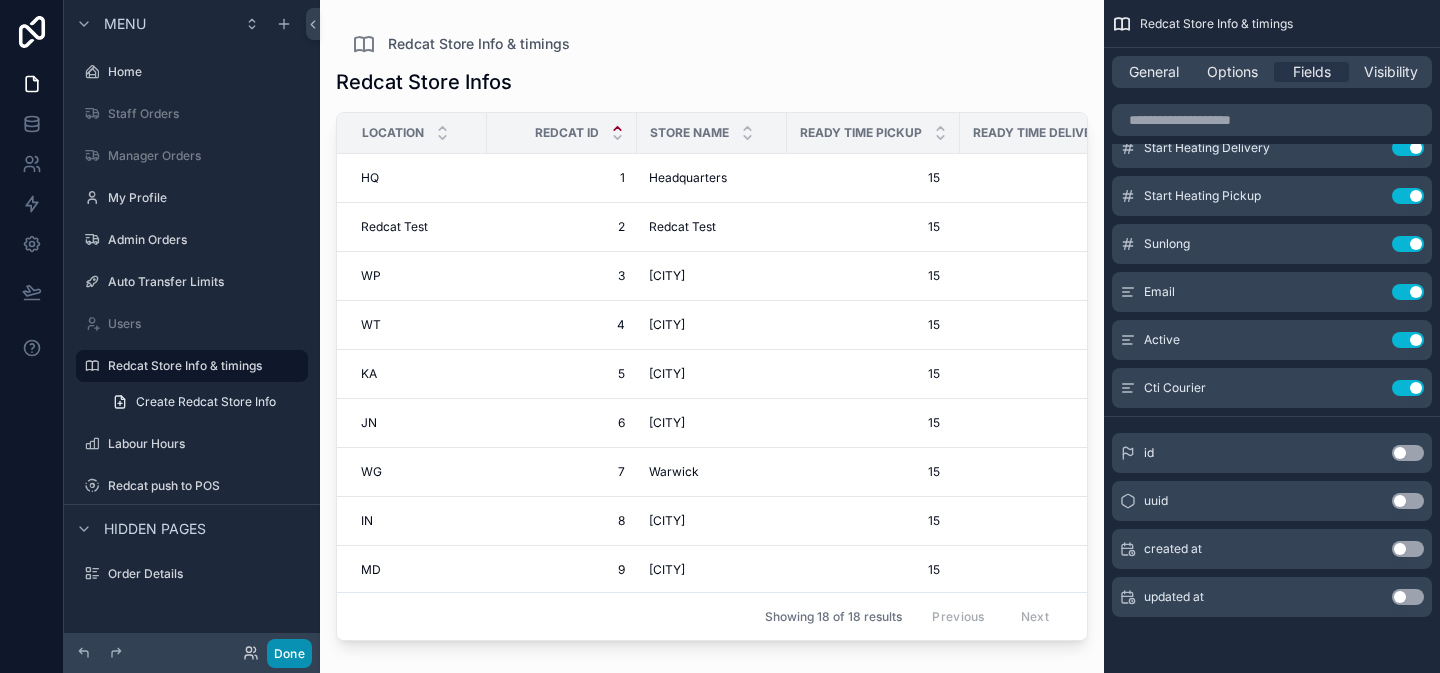 click on "Done" at bounding box center (289, 653) 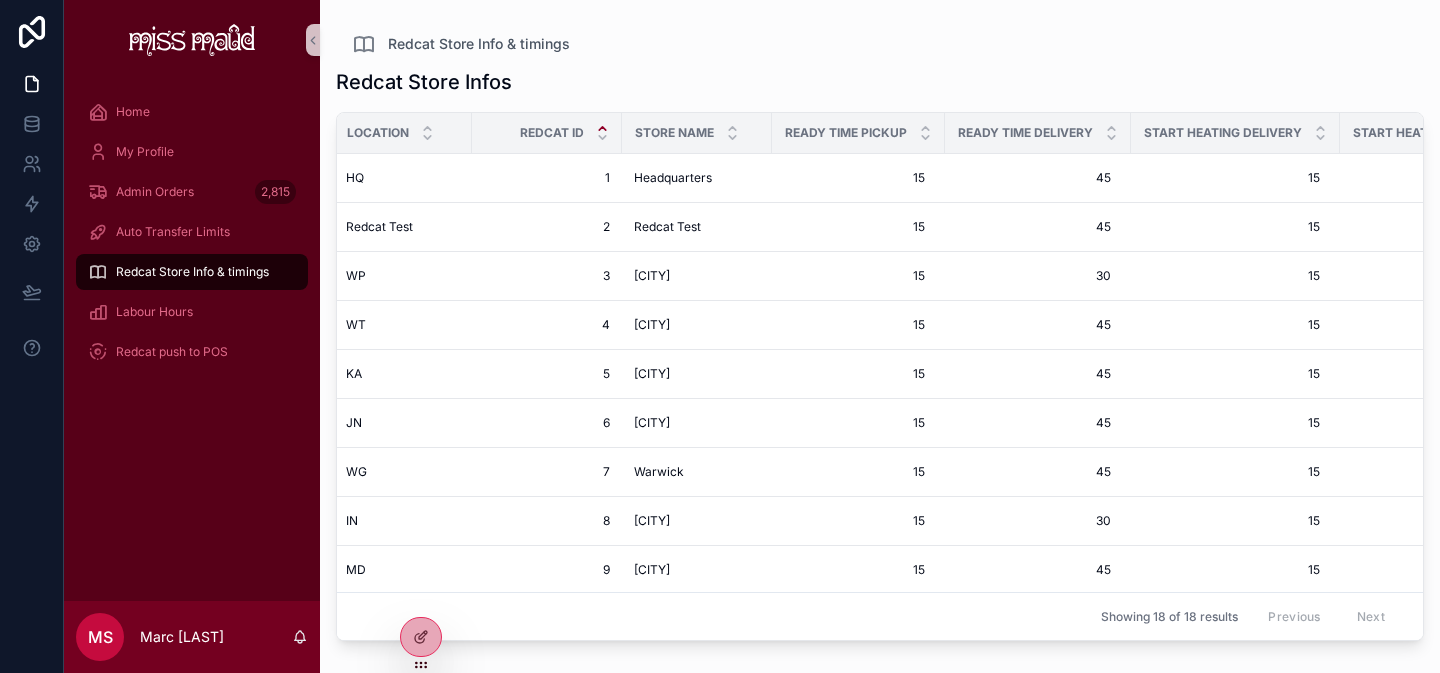 scroll, scrollTop: 0, scrollLeft: 0, axis: both 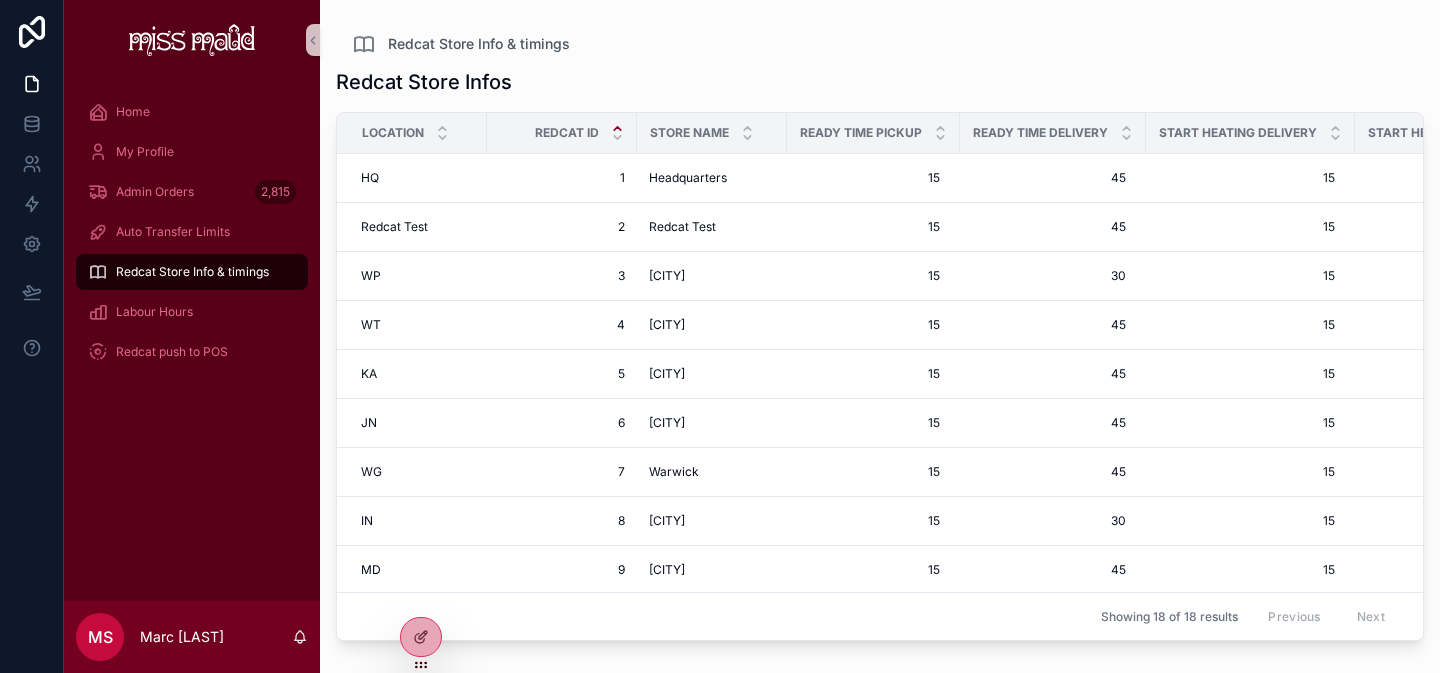 click on "Redcat Store Info & timings" at bounding box center (192, 272) 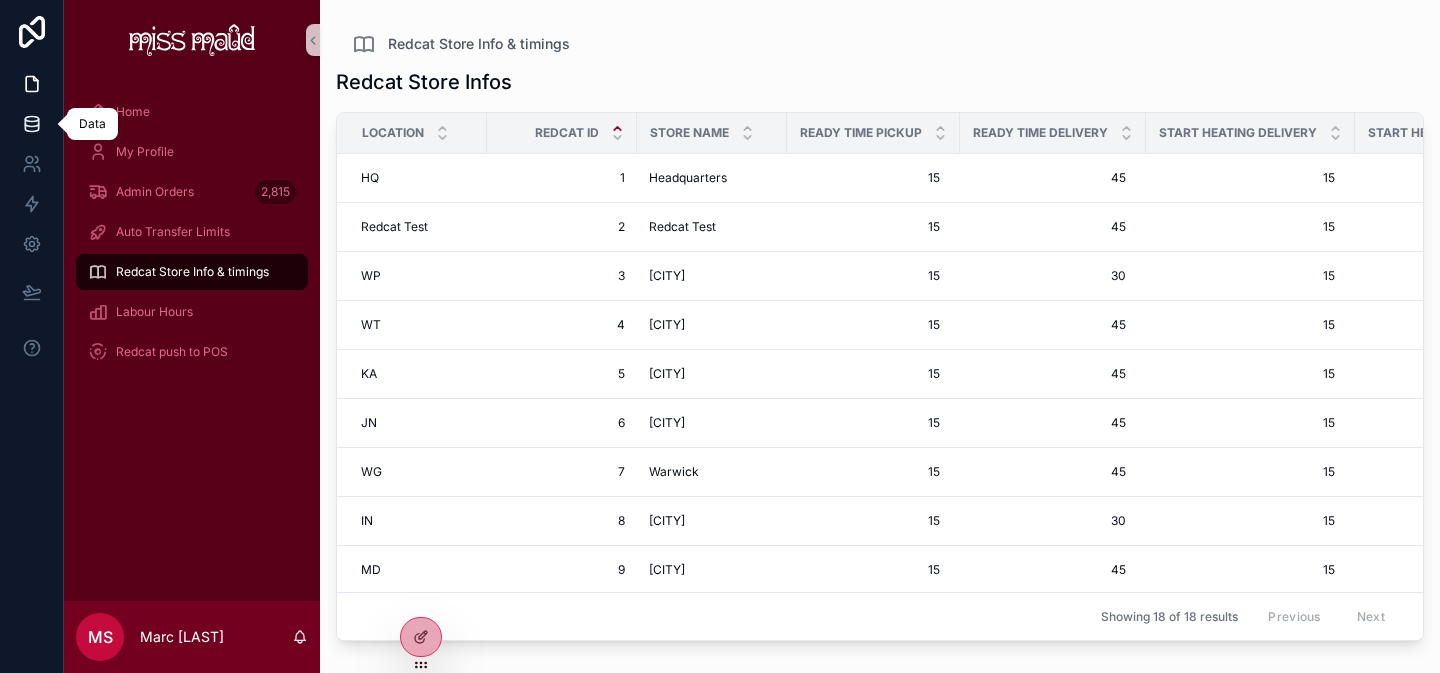 click 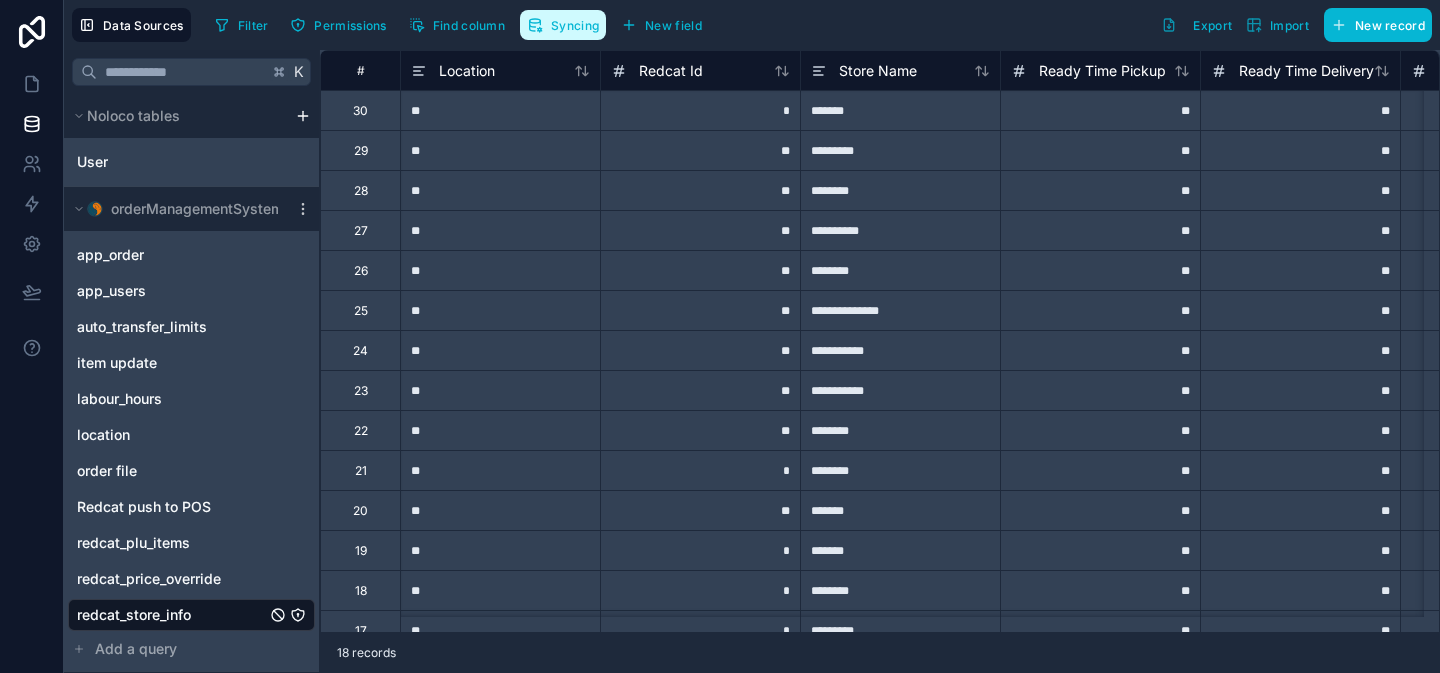 click on "Syncing" at bounding box center (563, 25) 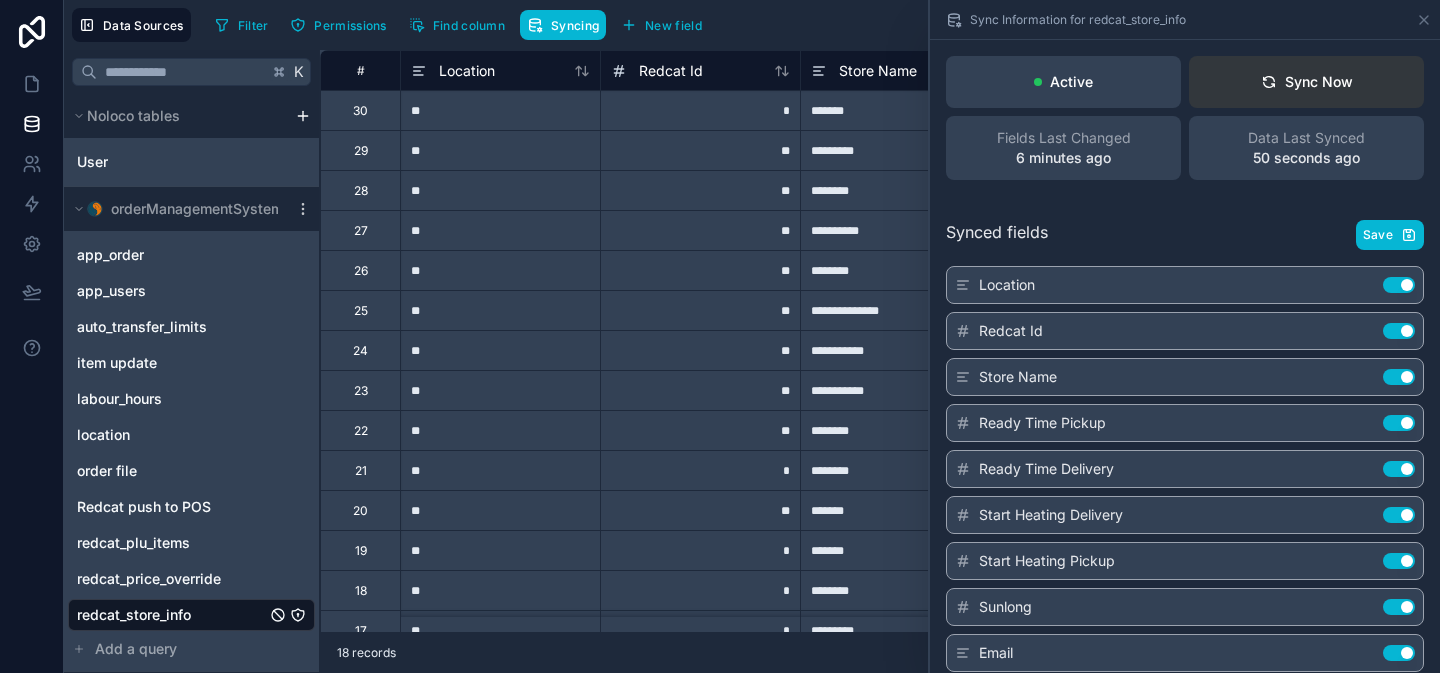 click on "Sync Now" at bounding box center [1306, 82] 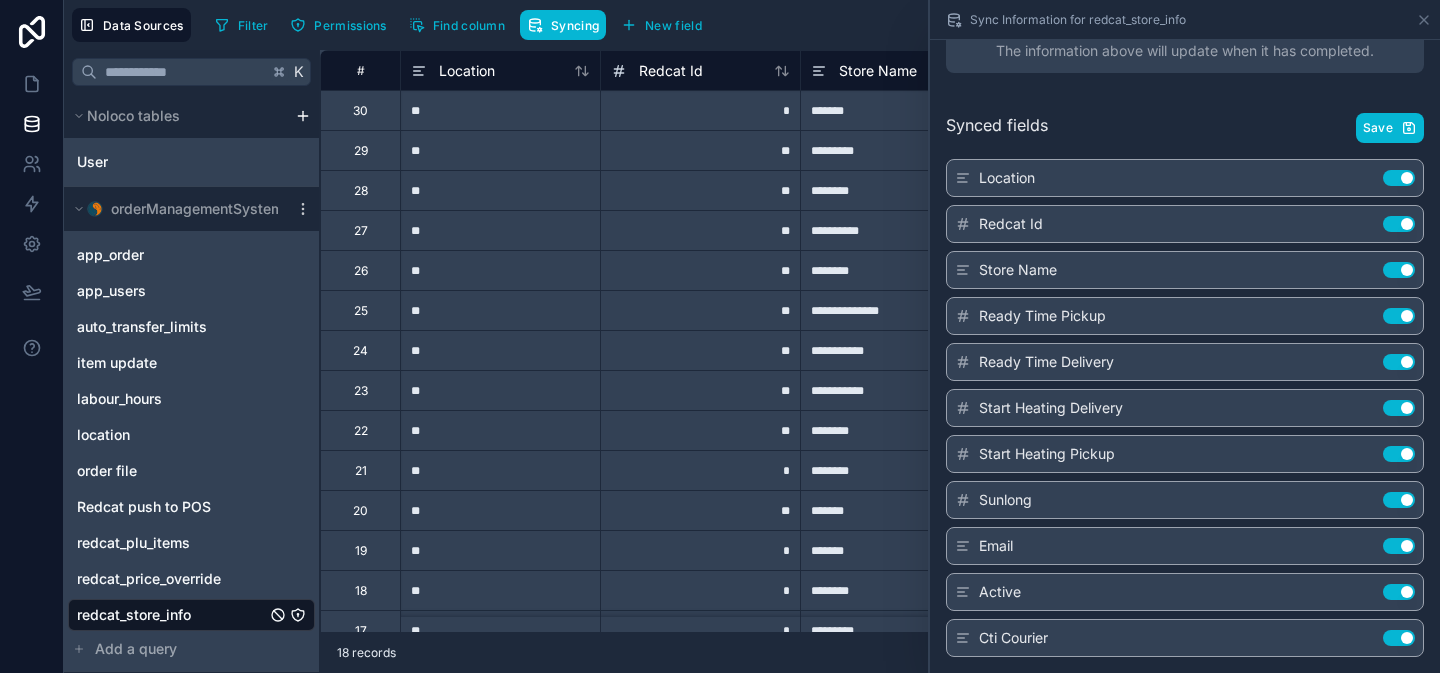 scroll, scrollTop: 107, scrollLeft: 0, axis: vertical 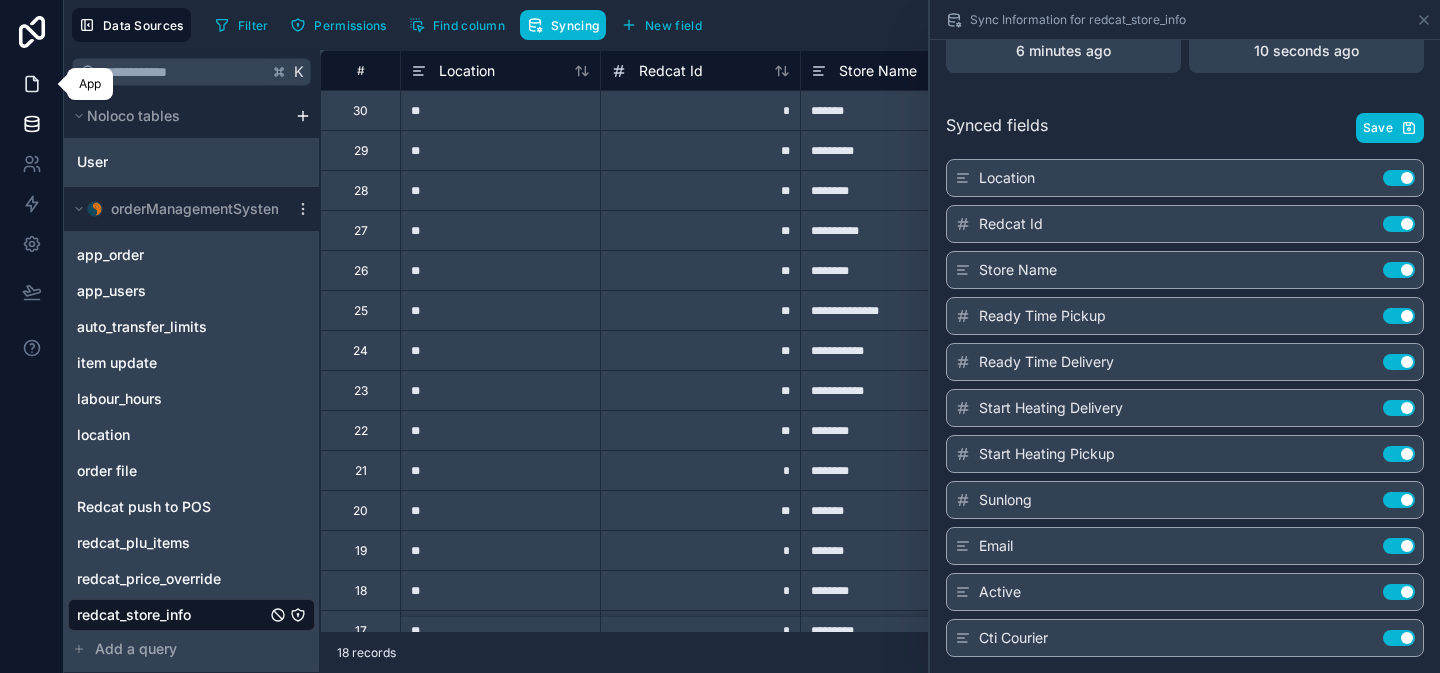 click 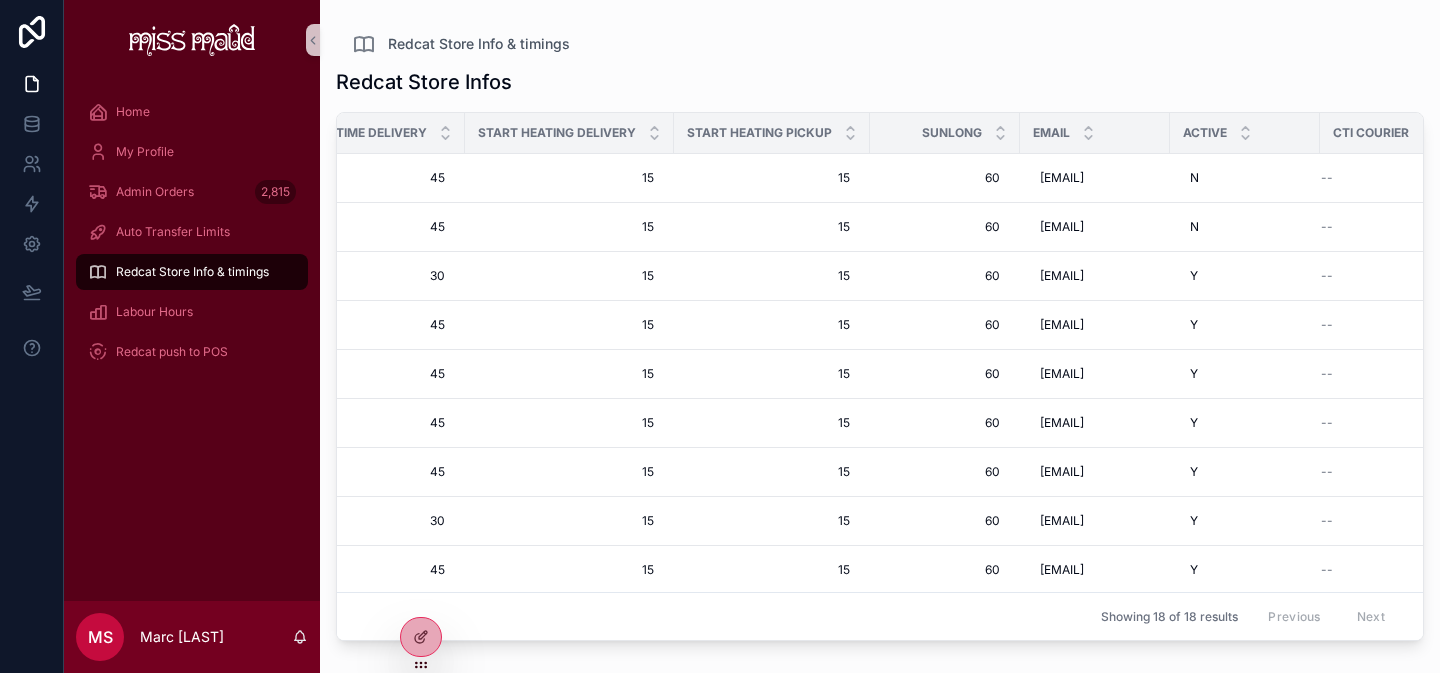 scroll, scrollTop: 0, scrollLeft: 744, axis: horizontal 